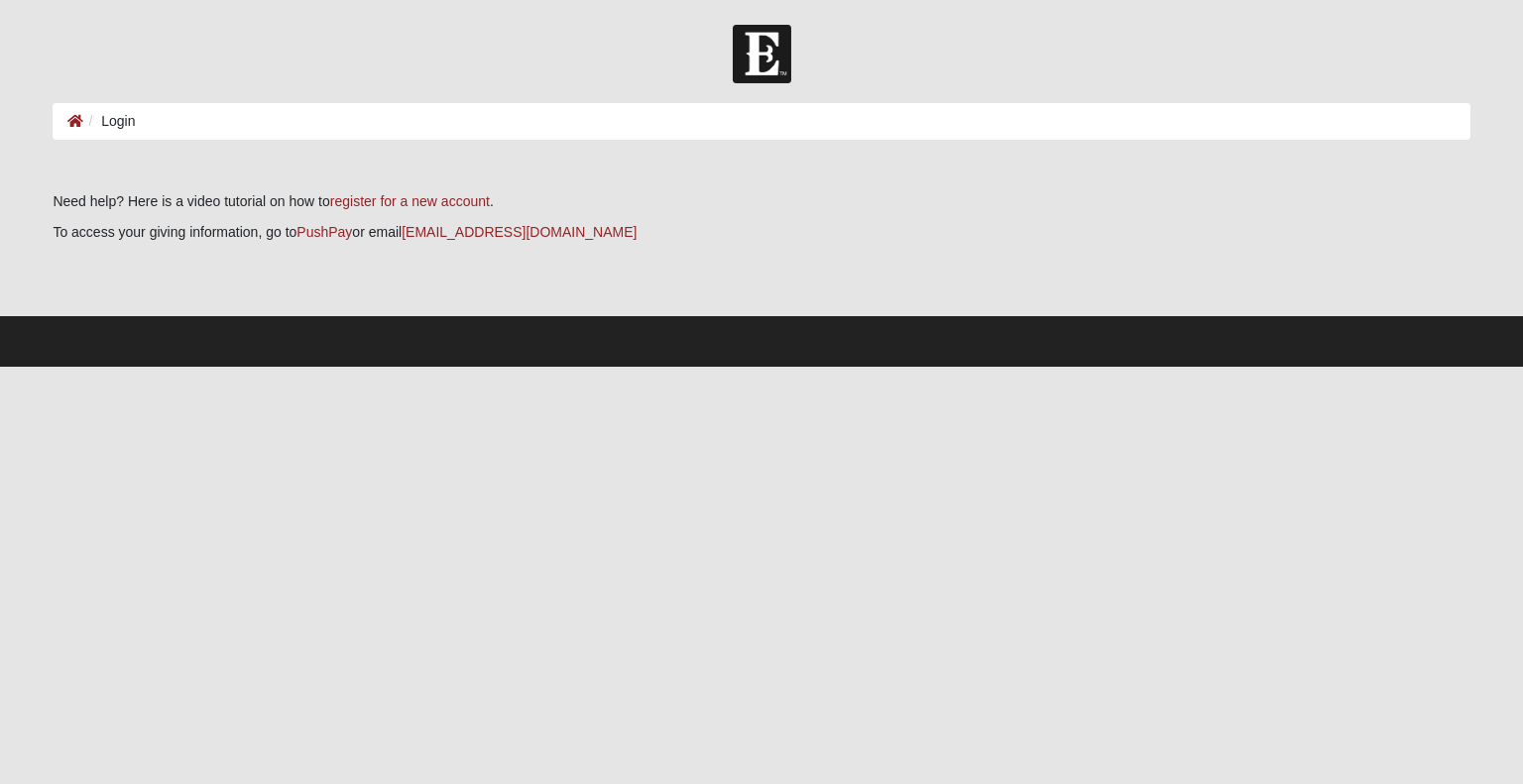 scroll, scrollTop: 0, scrollLeft: 0, axis: both 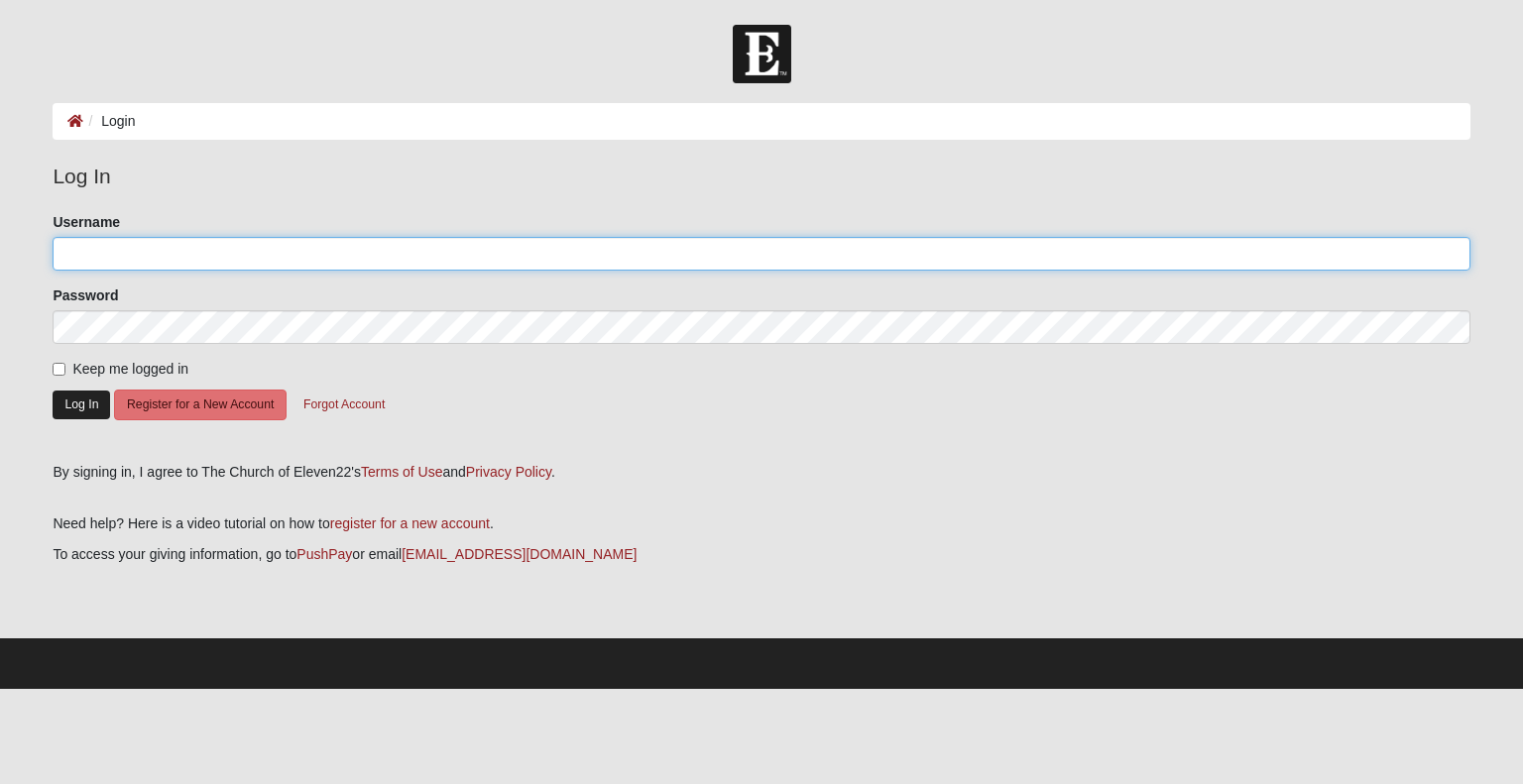 type on "[PERSON_NAME][EMAIL_ADDRESS][PERSON_NAME][DOMAIN_NAME]" 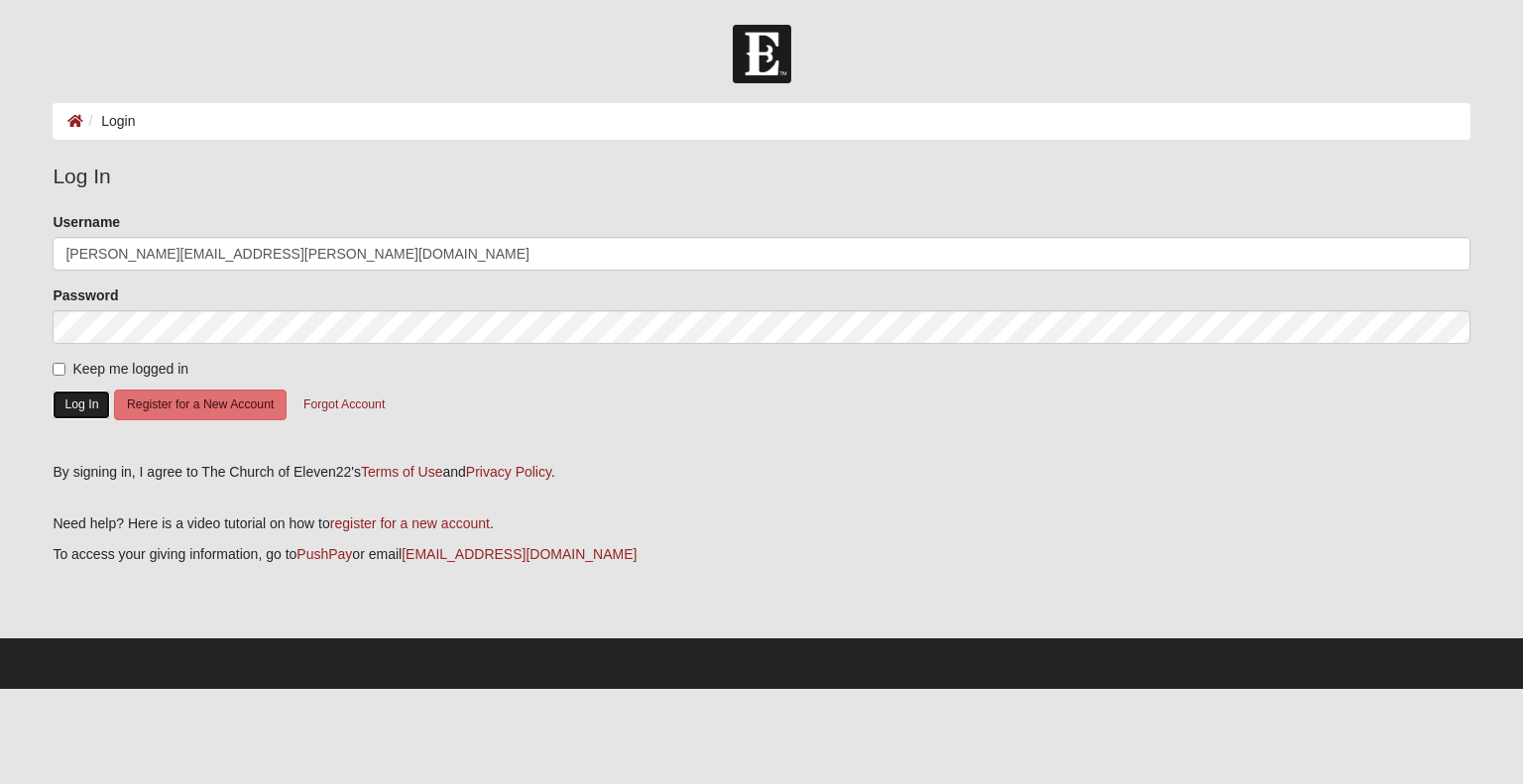 click on "Log In" 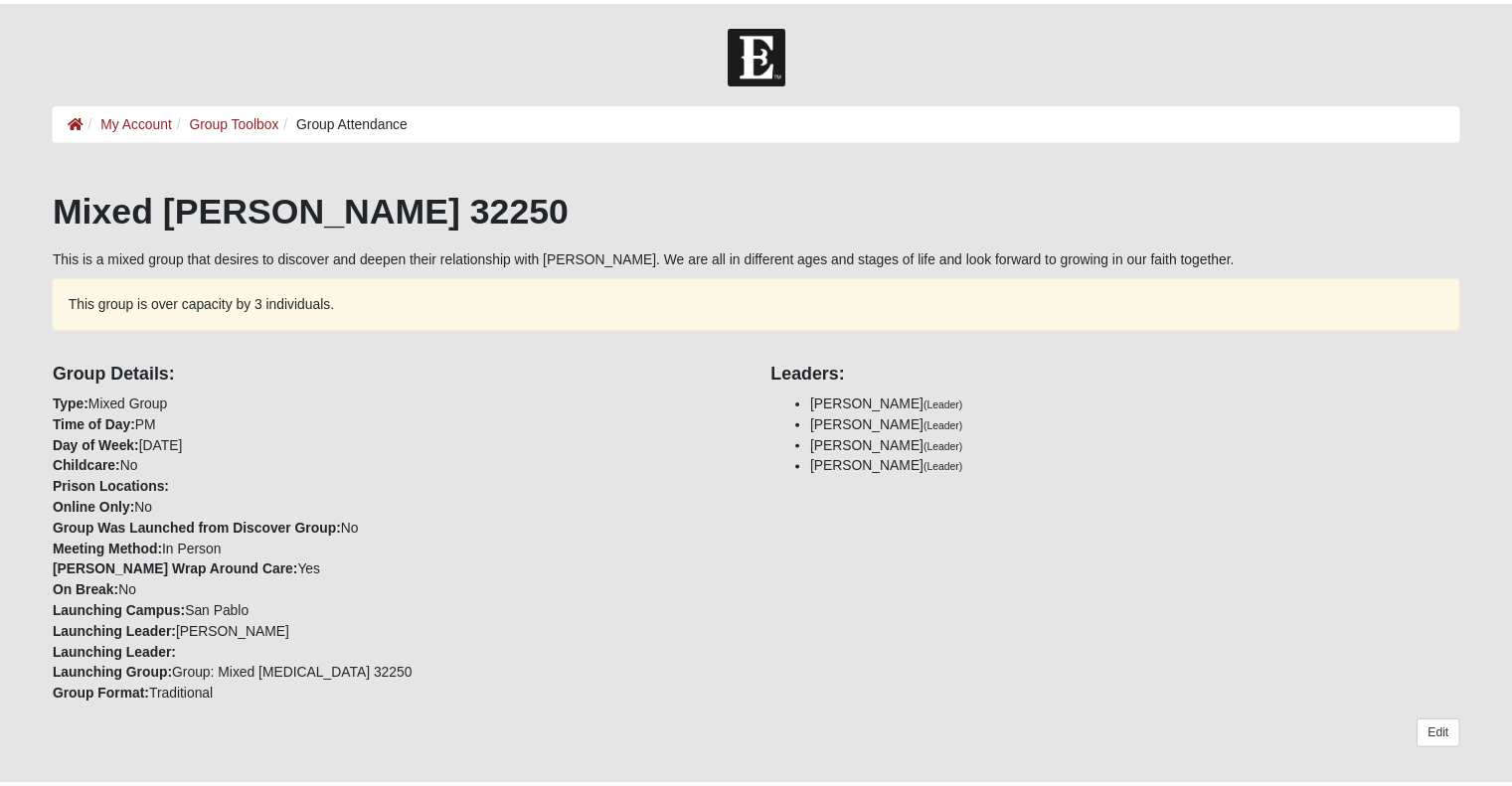 scroll, scrollTop: 0, scrollLeft: 0, axis: both 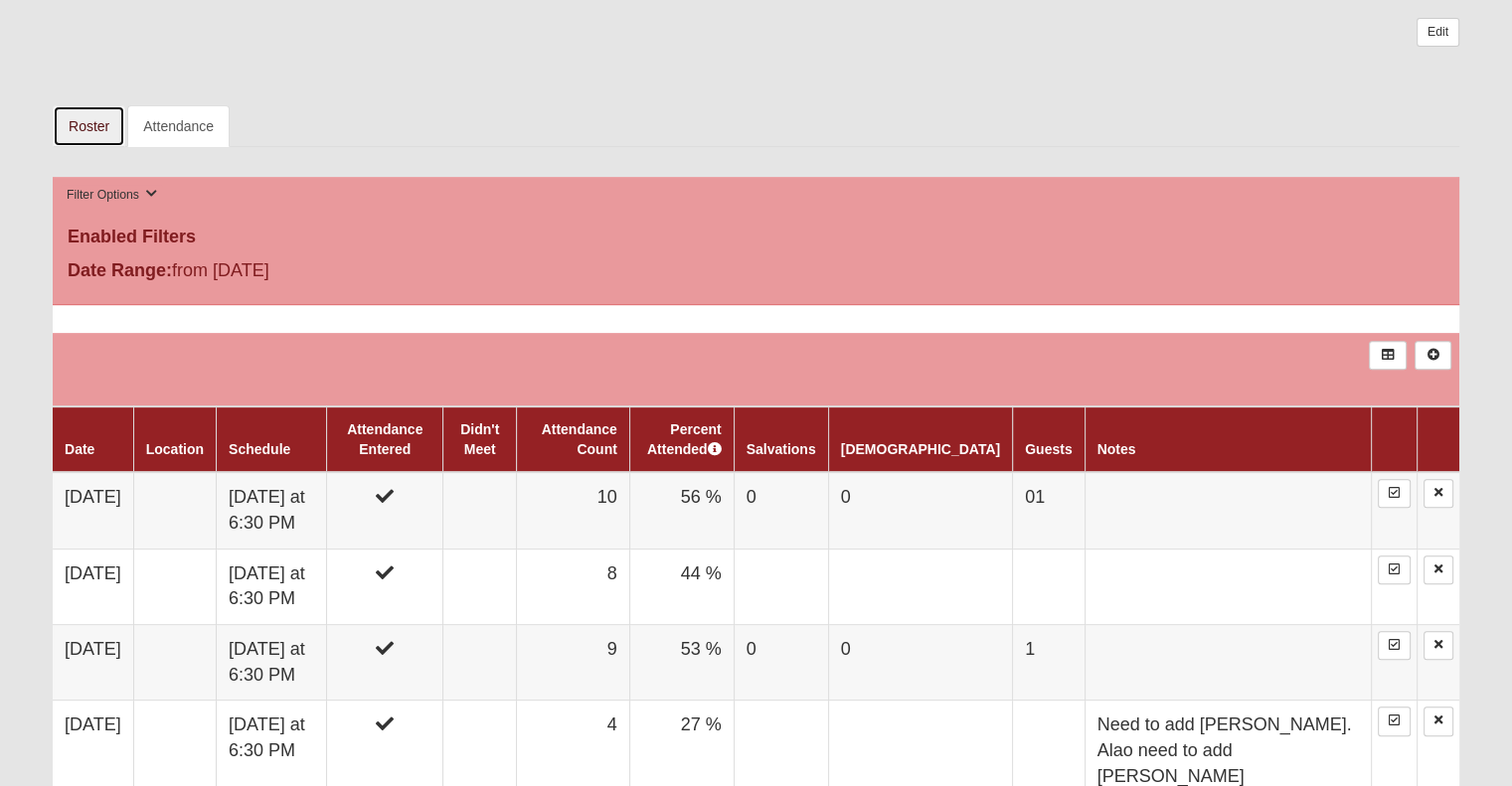 click on "Roster" at bounding box center (88, 126) 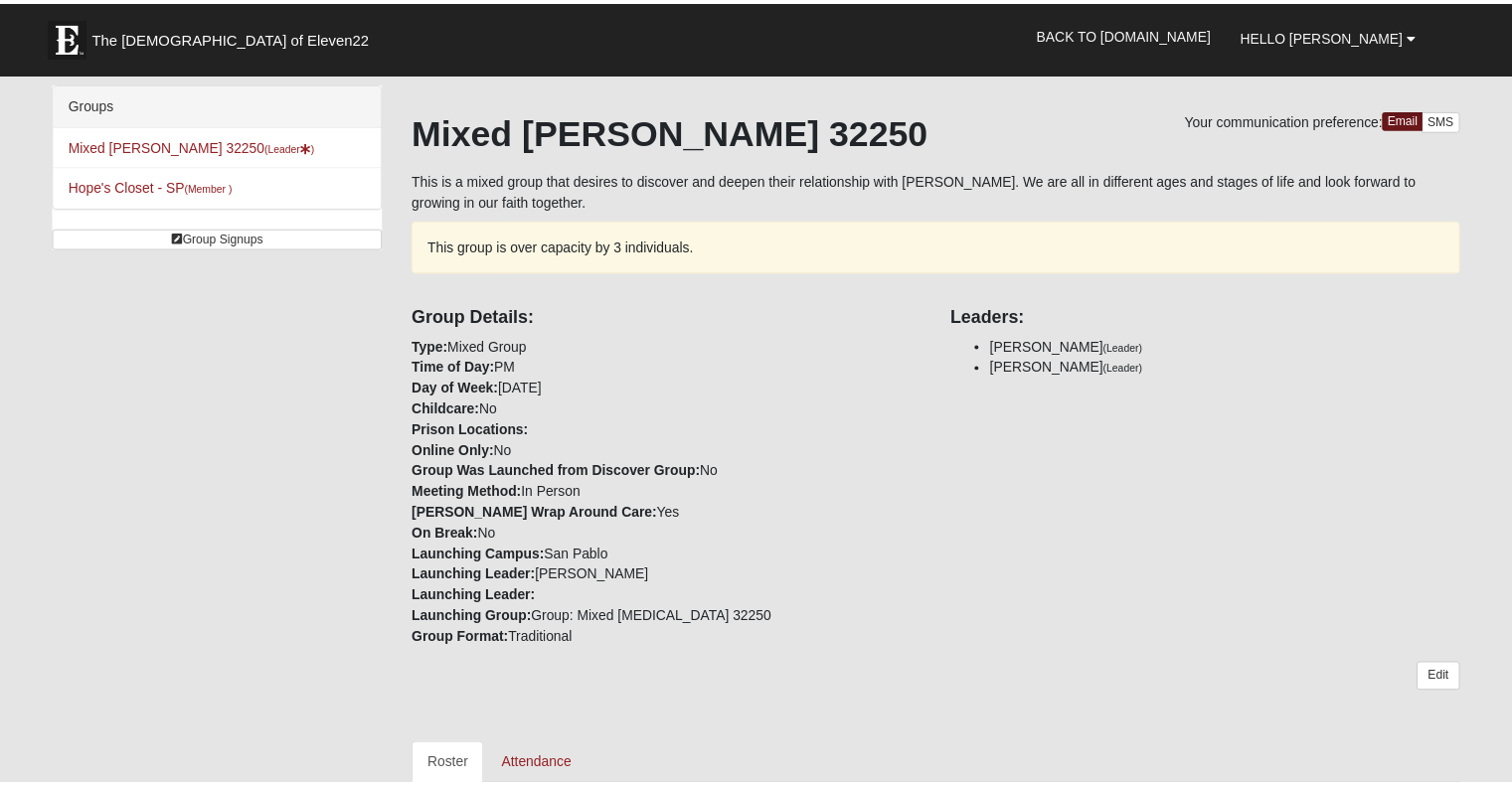 scroll, scrollTop: 0, scrollLeft: 0, axis: both 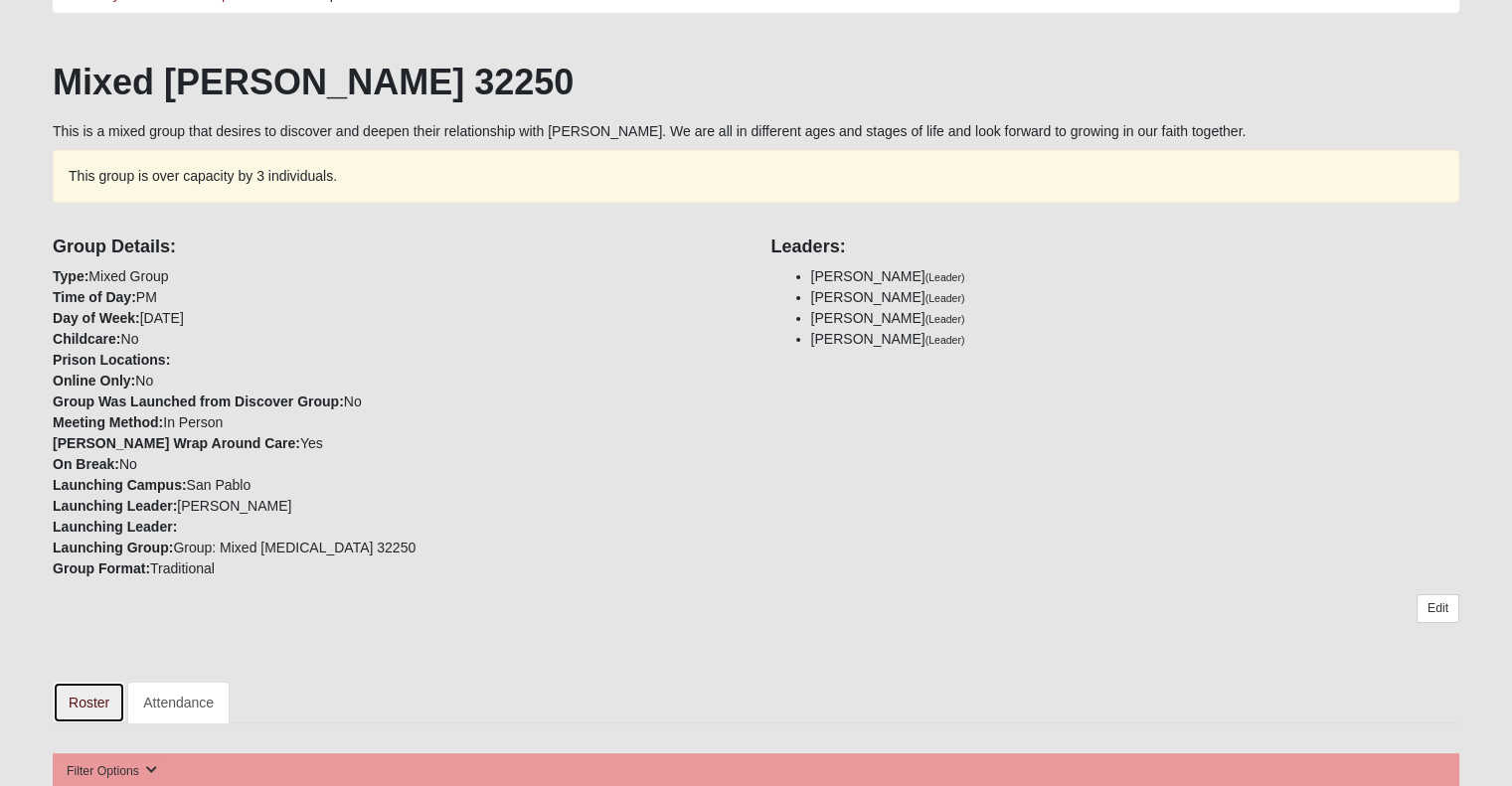 click on "Roster" at bounding box center (88, 703) 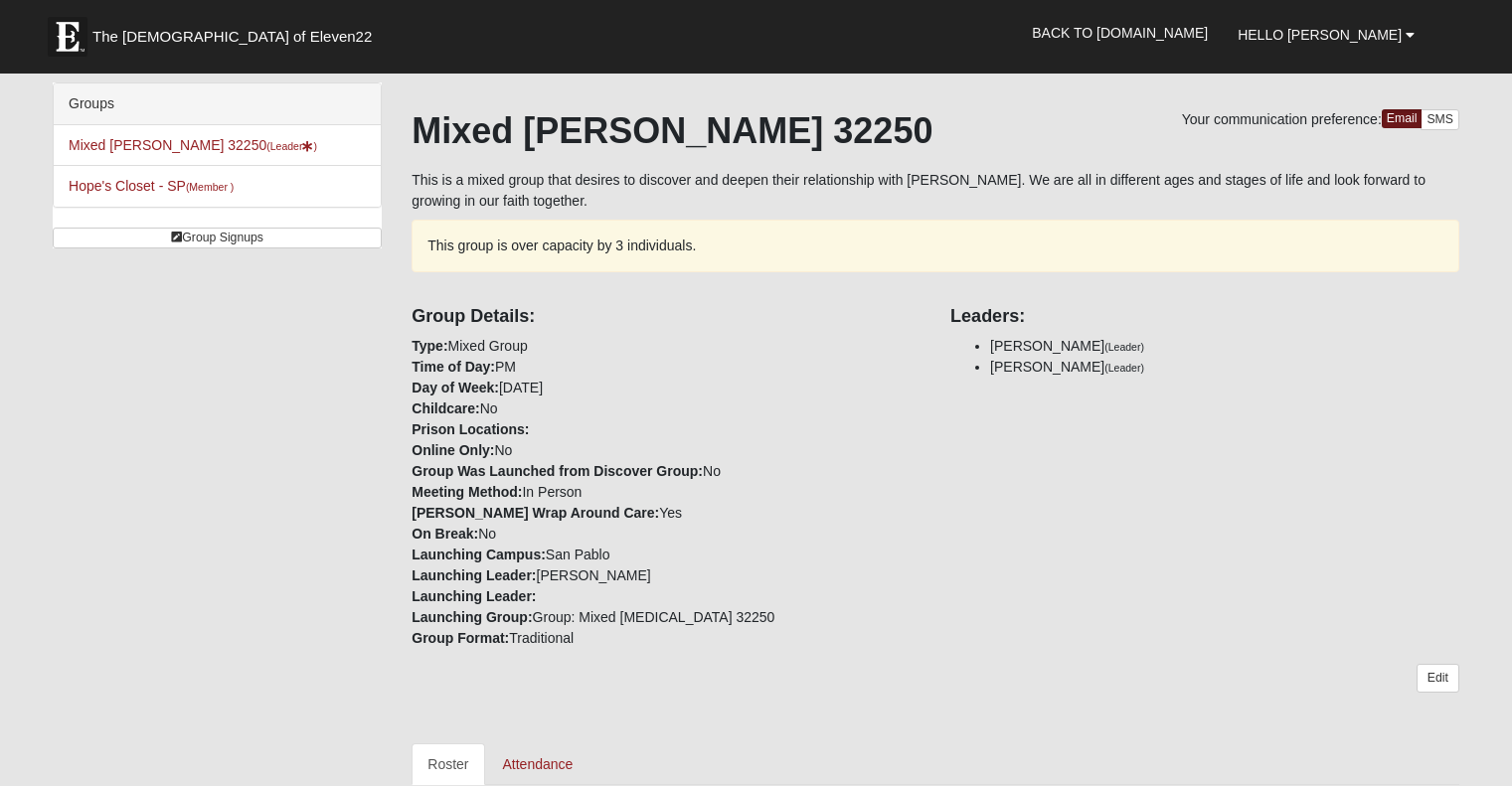 scroll, scrollTop: 0, scrollLeft: 0, axis: both 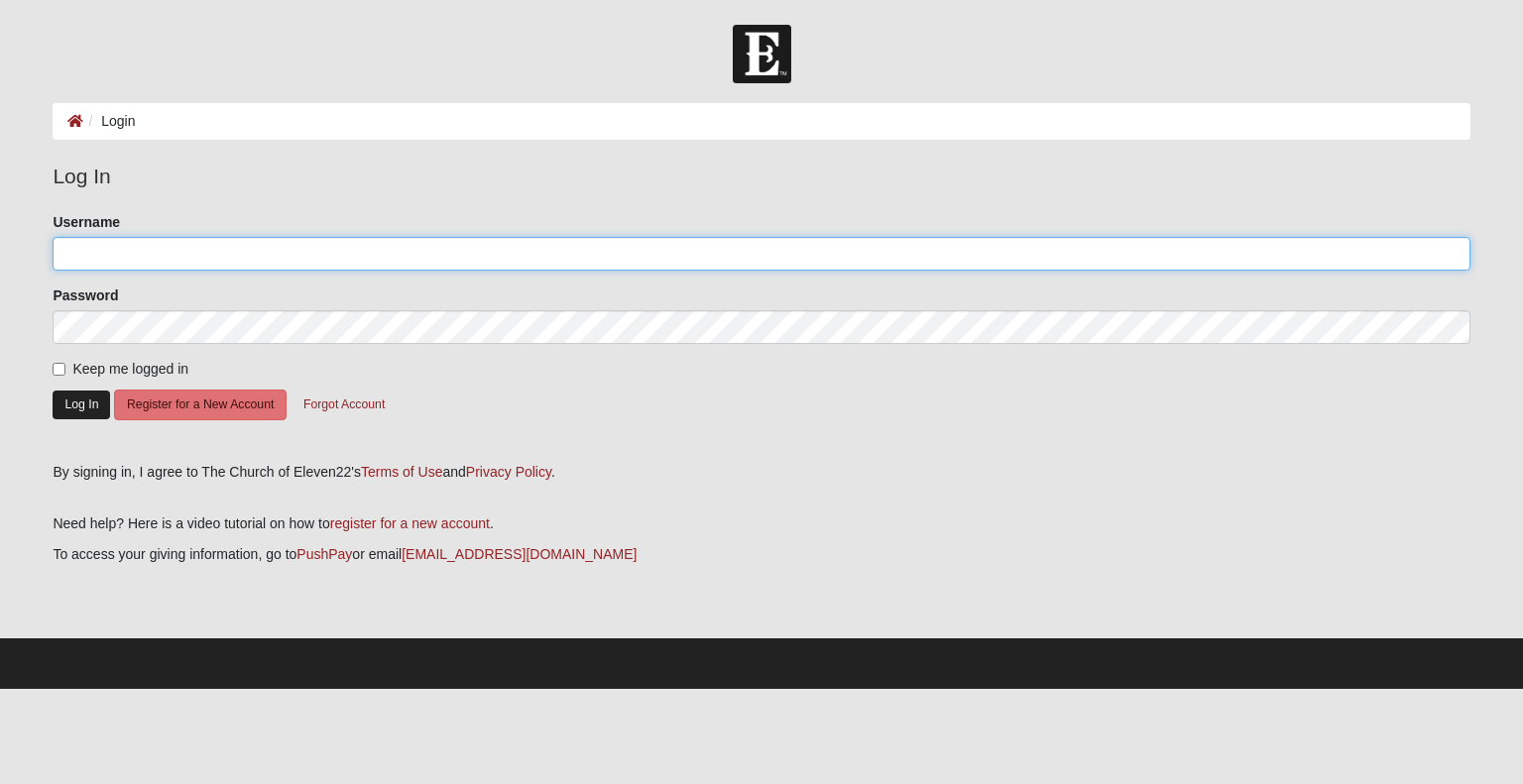 type on "[PERSON_NAME][EMAIL_ADDRESS][PERSON_NAME][DOMAIN_NAME]" 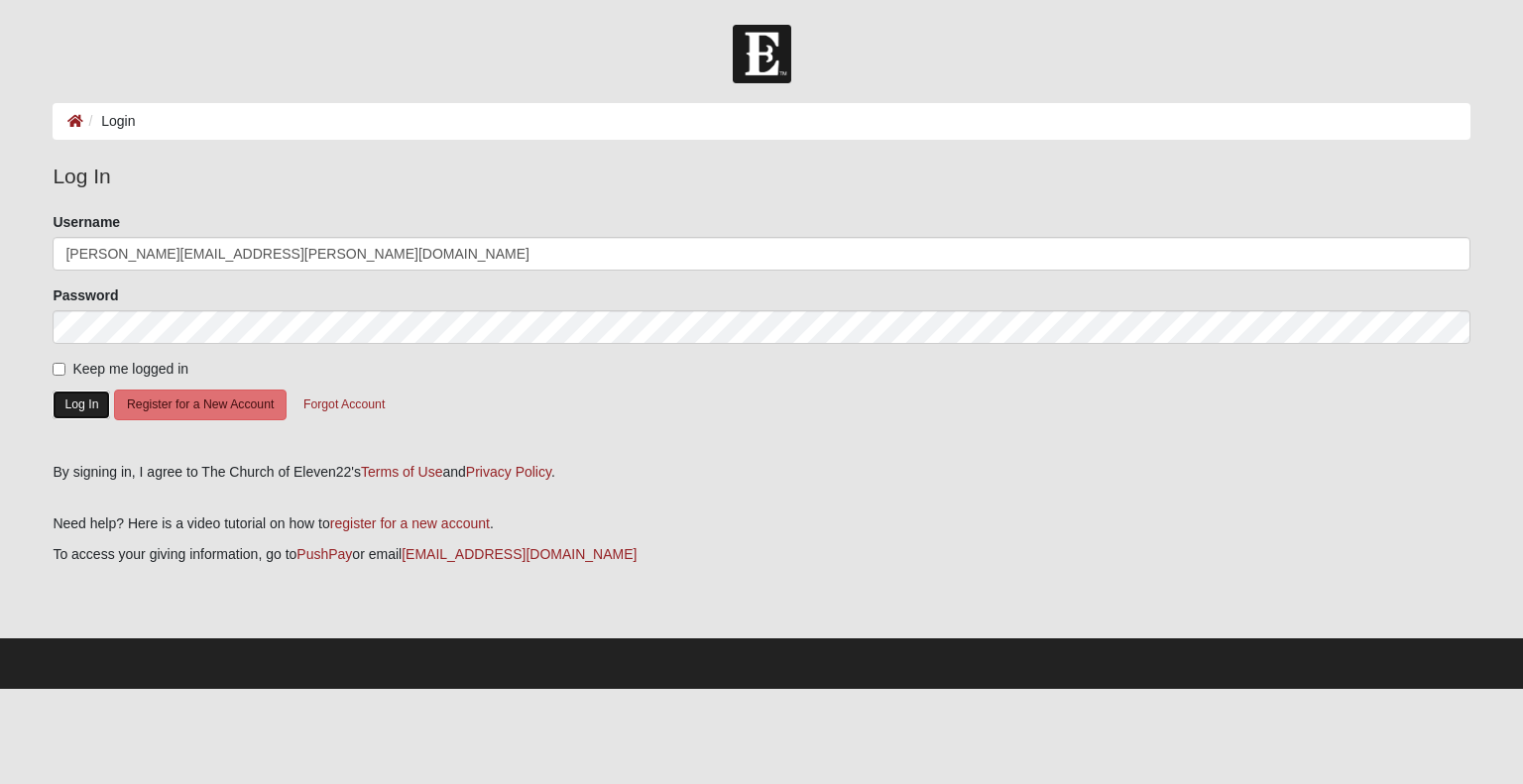 click on "Log In" 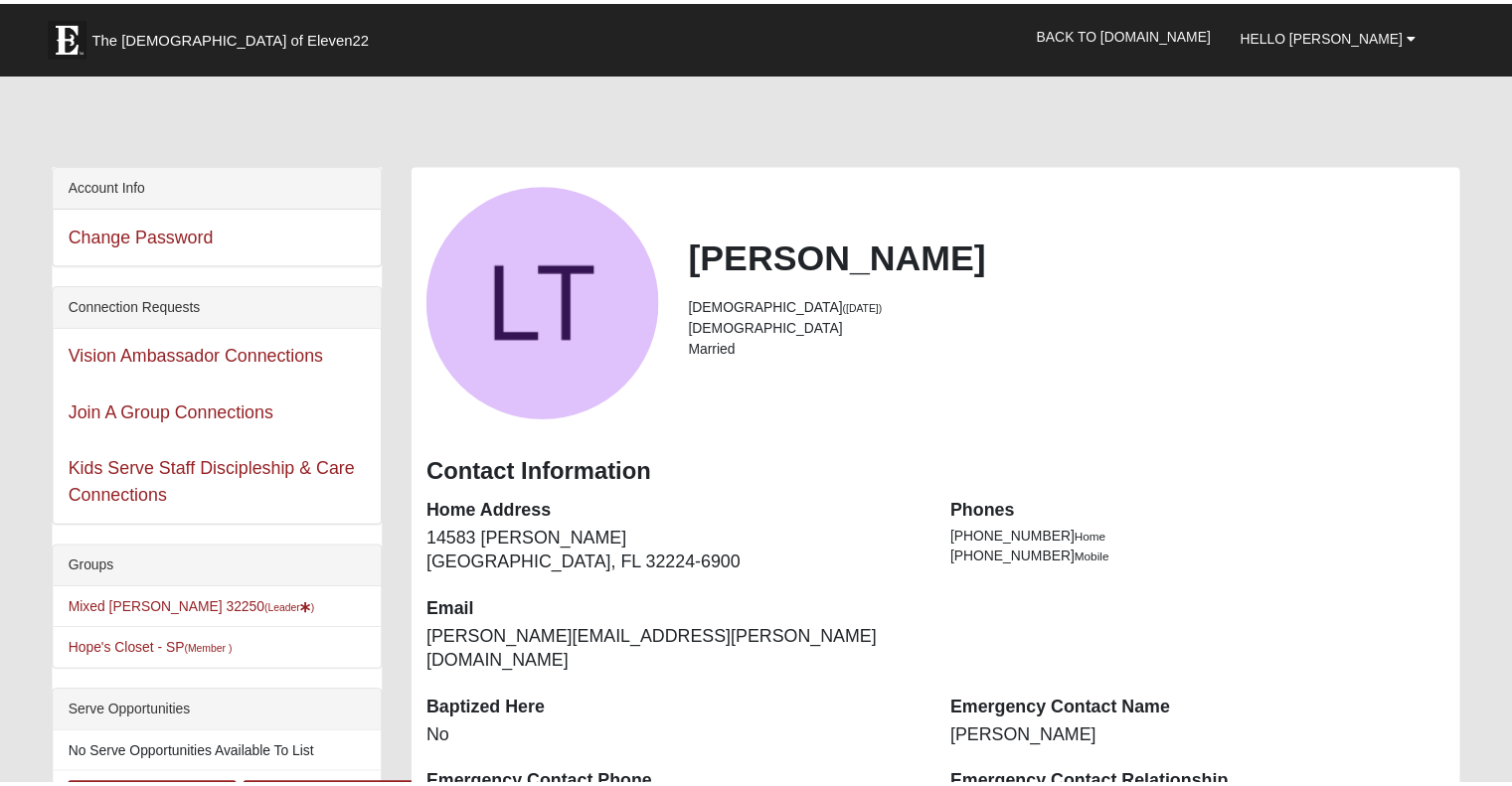 scroll, scrollTop: 0, scrollLeft: 0, axis: both 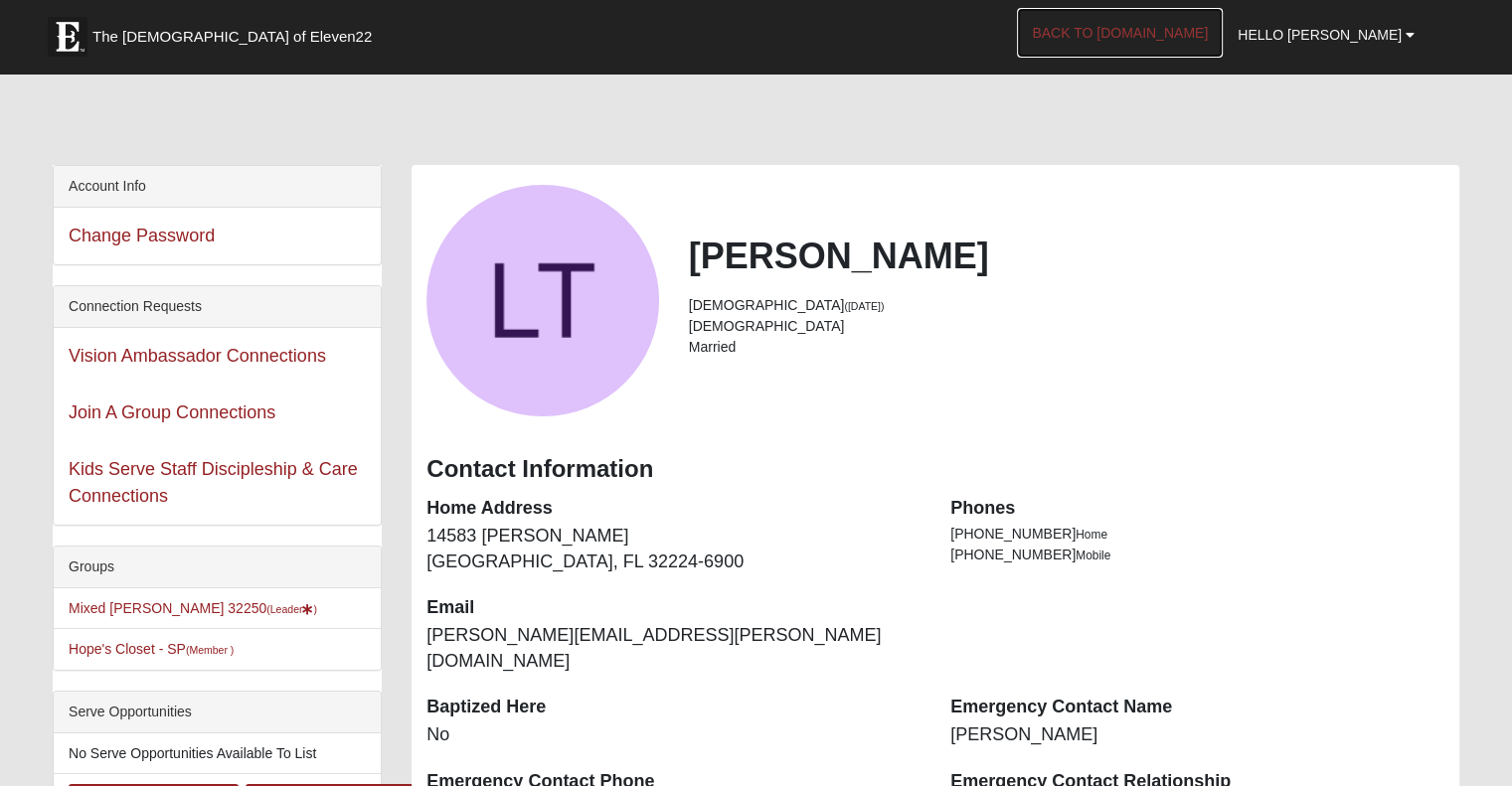 click on "Back to [DOMAIN_NAME]" at bounding box center [1119, 33] 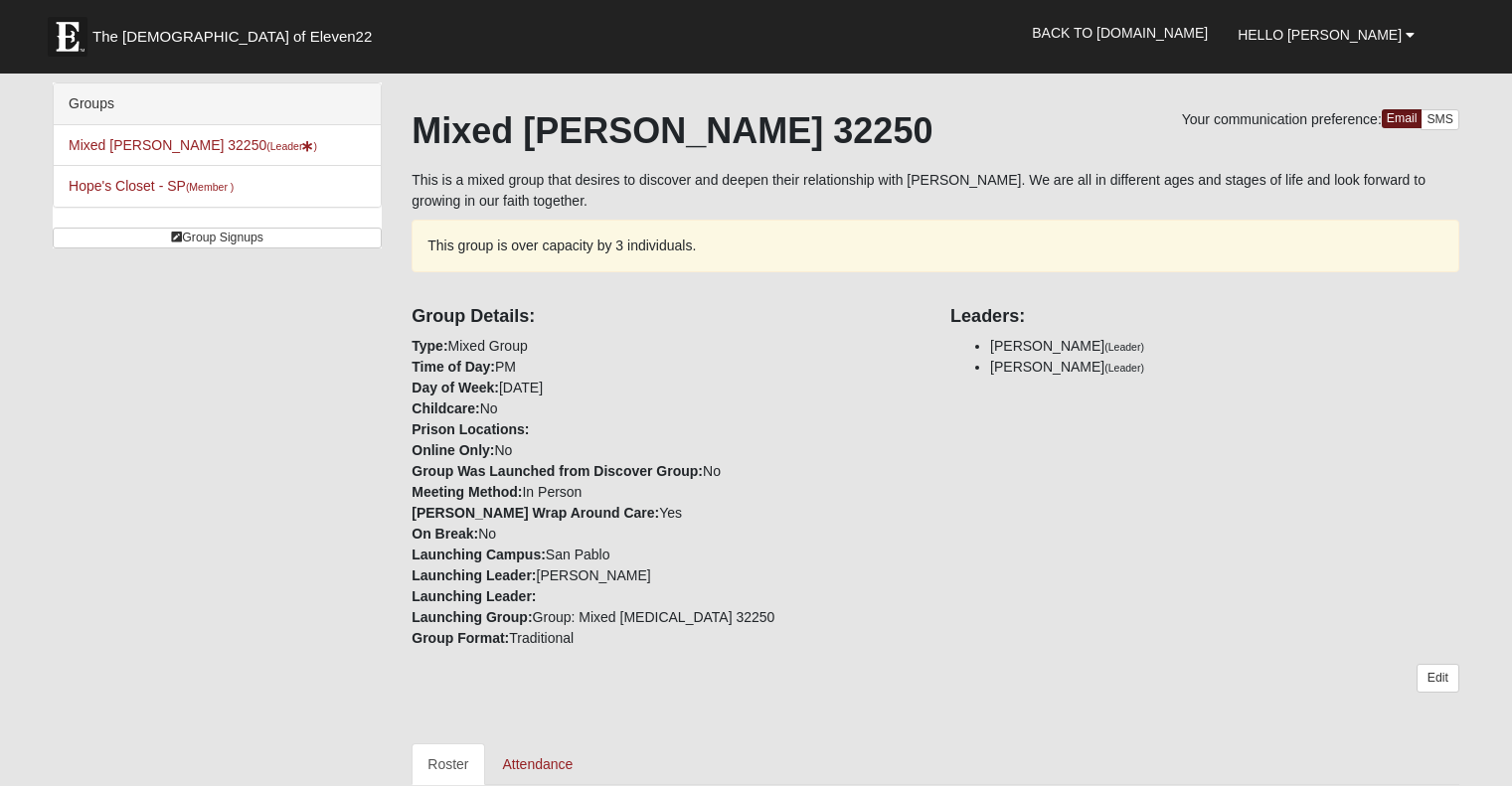 scroll, scrollTop: 0, scrollLeft: 0, axis: both 